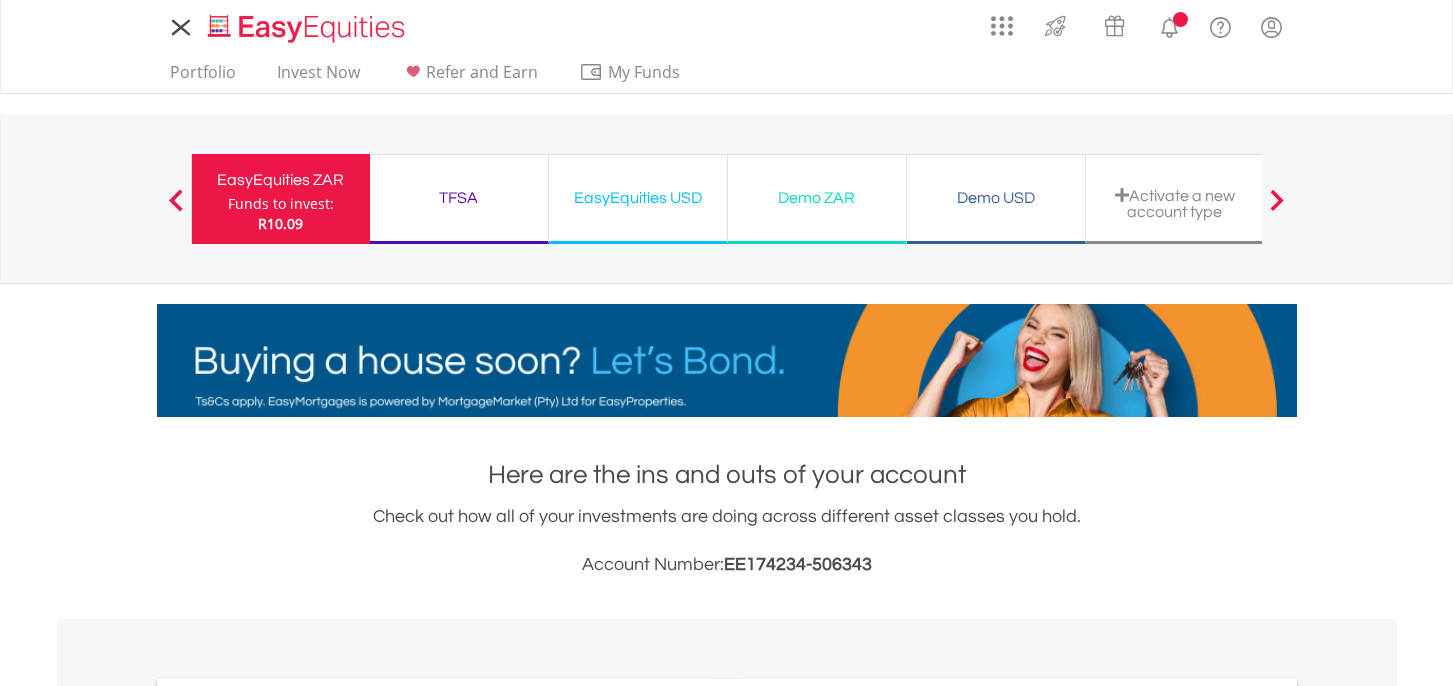 scroll, scrollTop: 0, scrollLeft: 0, axis: both 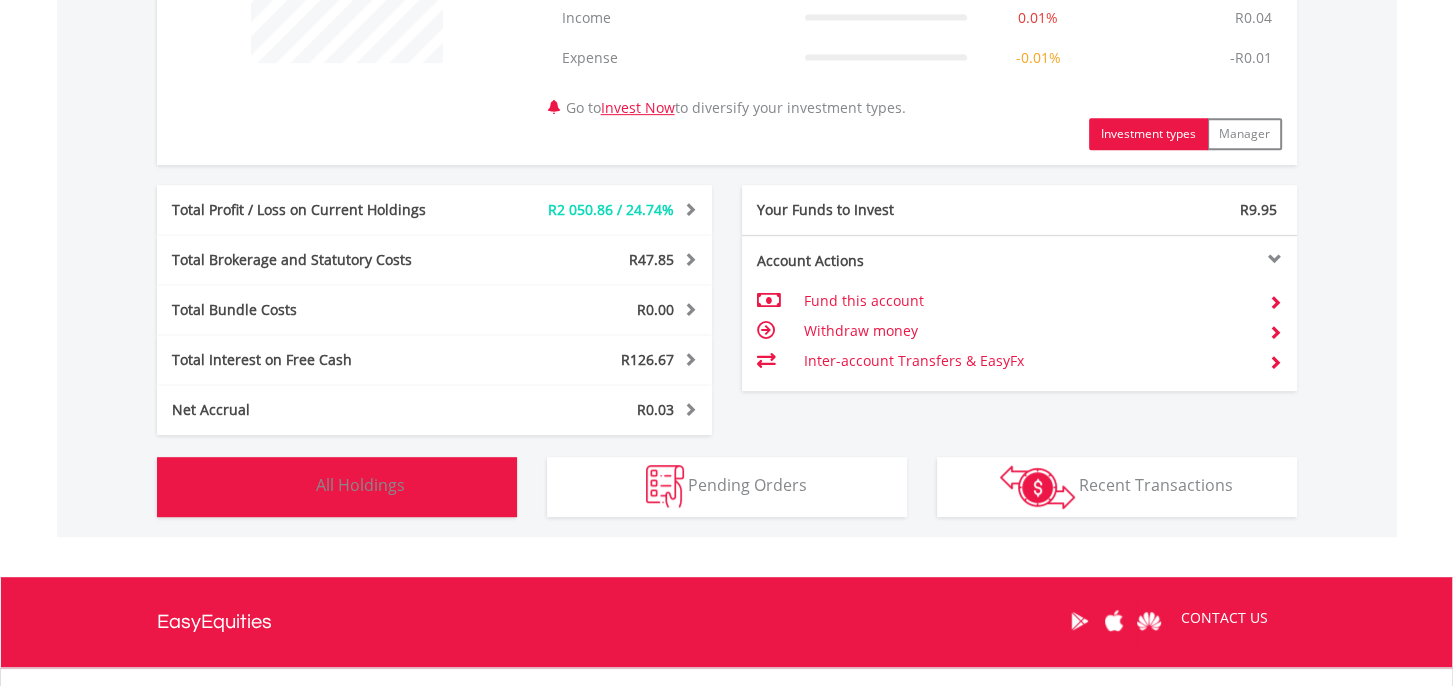 click on "All Holdings" at bounding box center [360, 485] 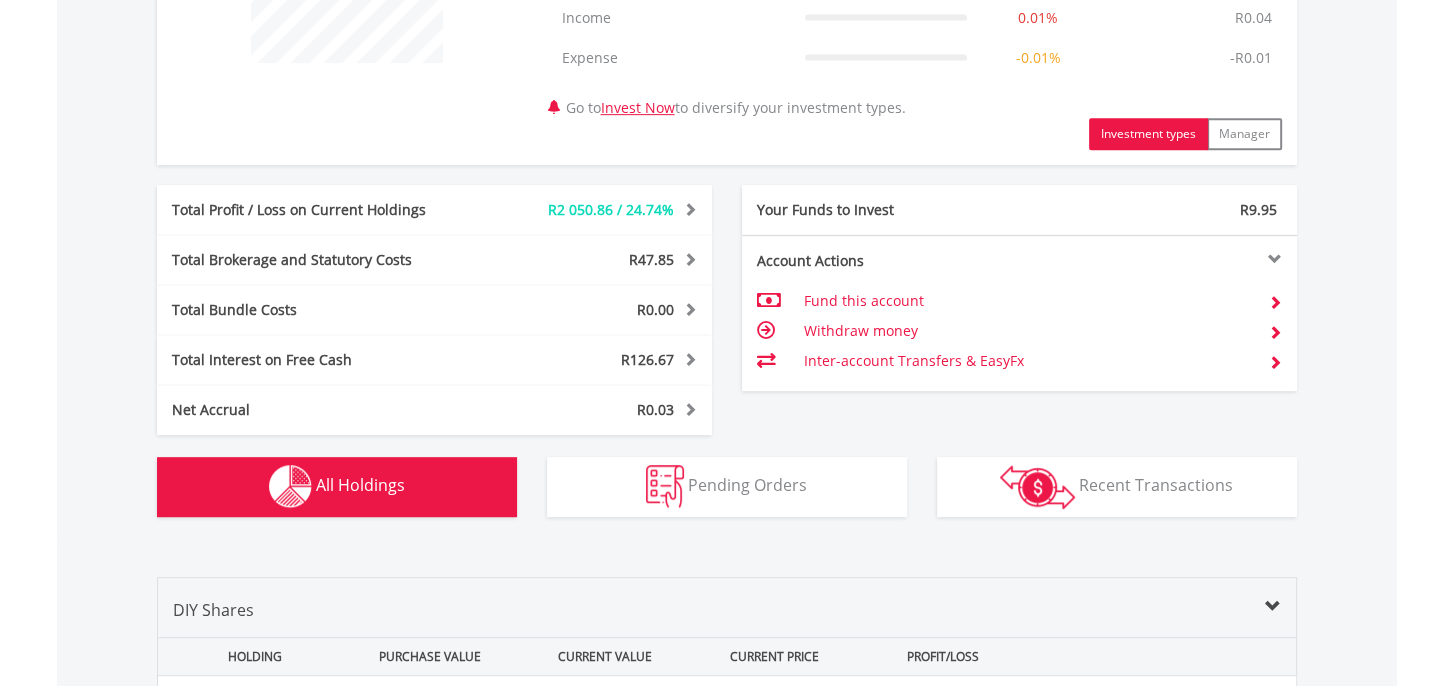 scroll, scrollTop: 1470, scrollLeft: 0, axis: vertical 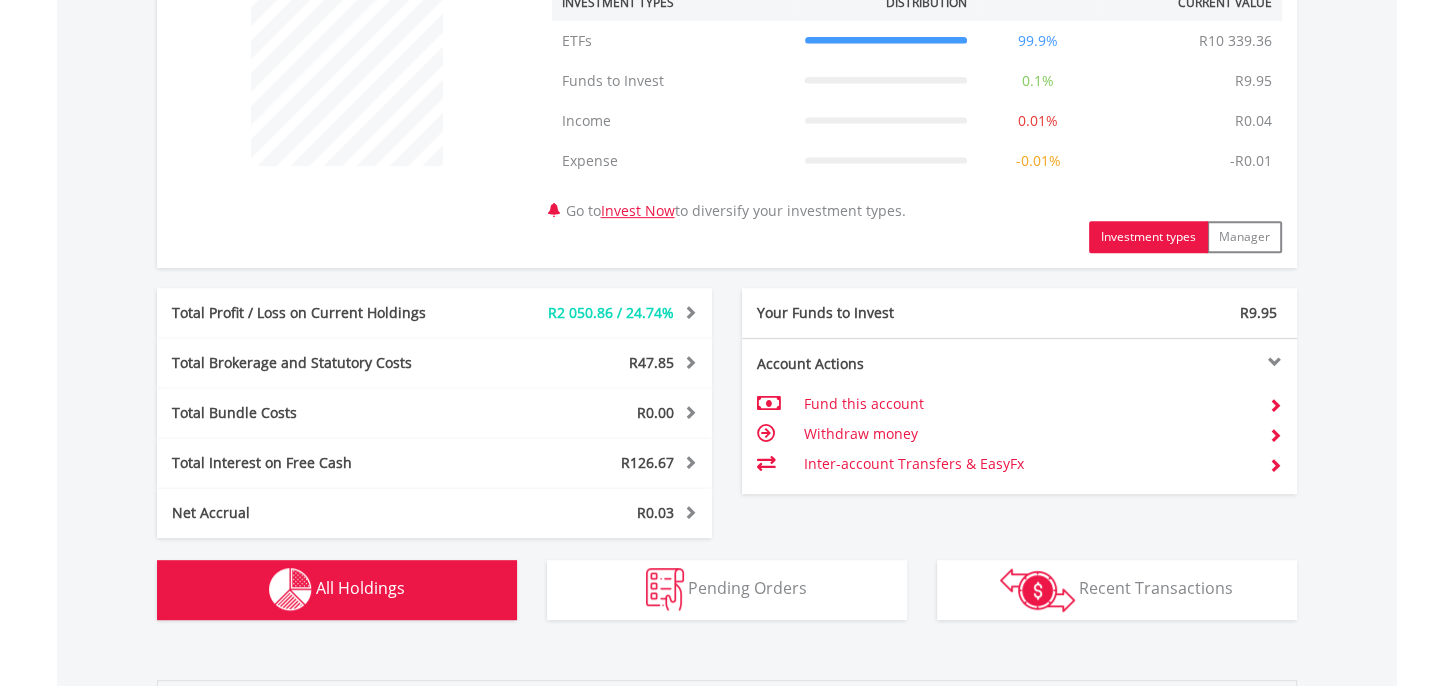 click on "My Investments
Invest Now
New Listings
Sell
My Recurring Investments
Pending Orders
Switch Unit Trusts
Vouchers
Buy a Voucher
Redeem a Voucher" at bounding box center [726, 319] 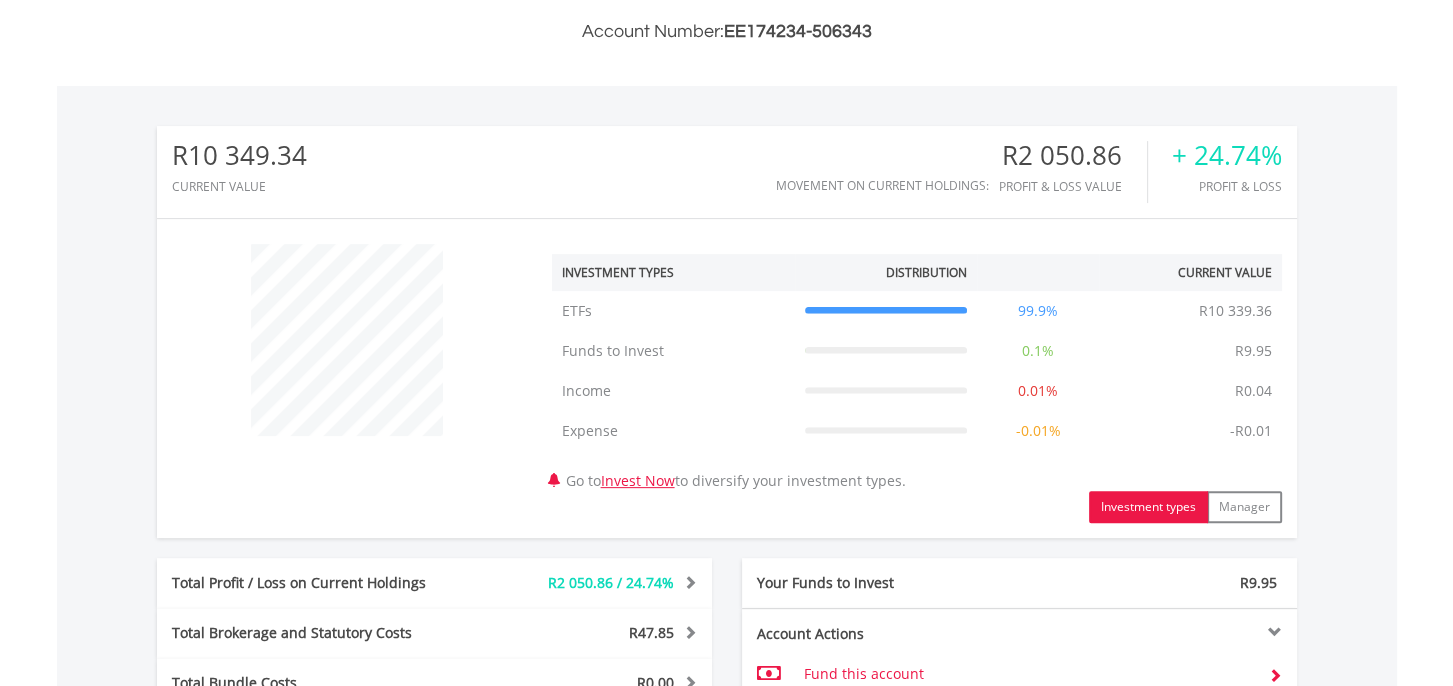 scroll, scrollTop: 552, scrollLeft: 0, axis: vertical 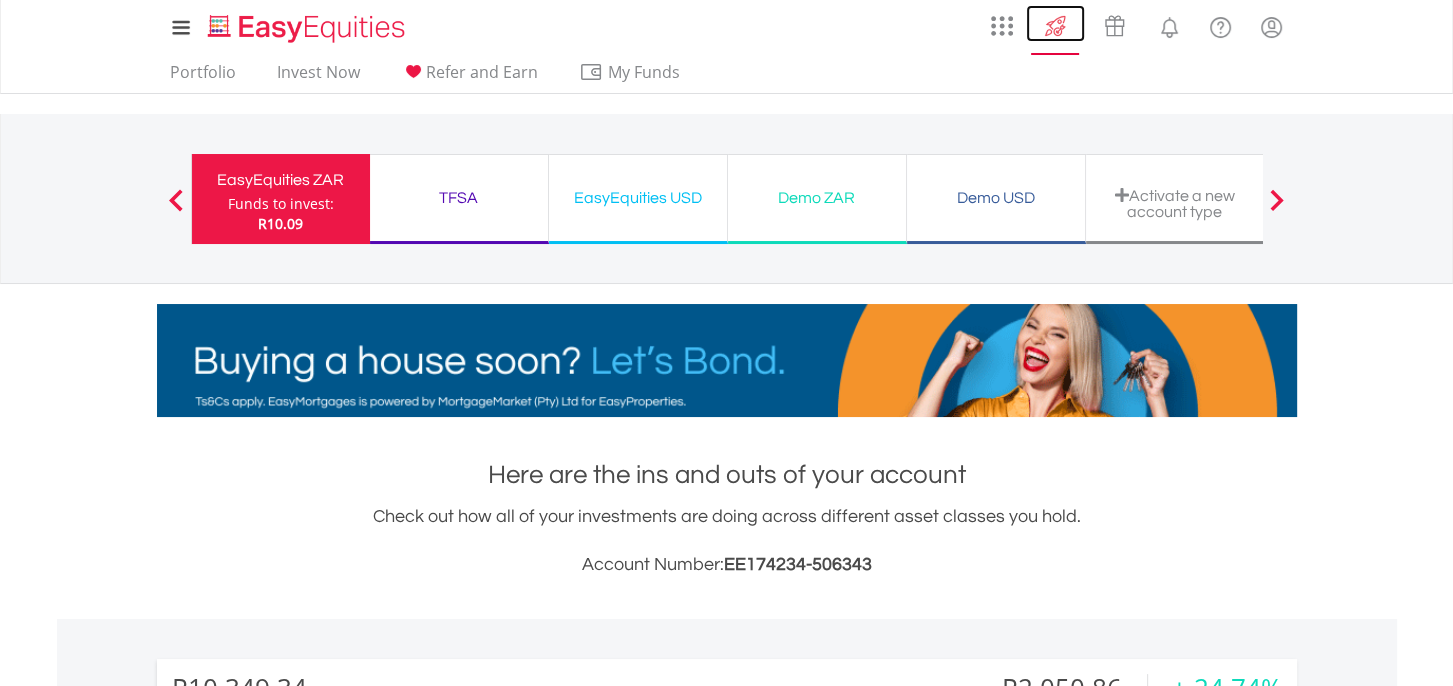 click at bounding box center [1055, 23] 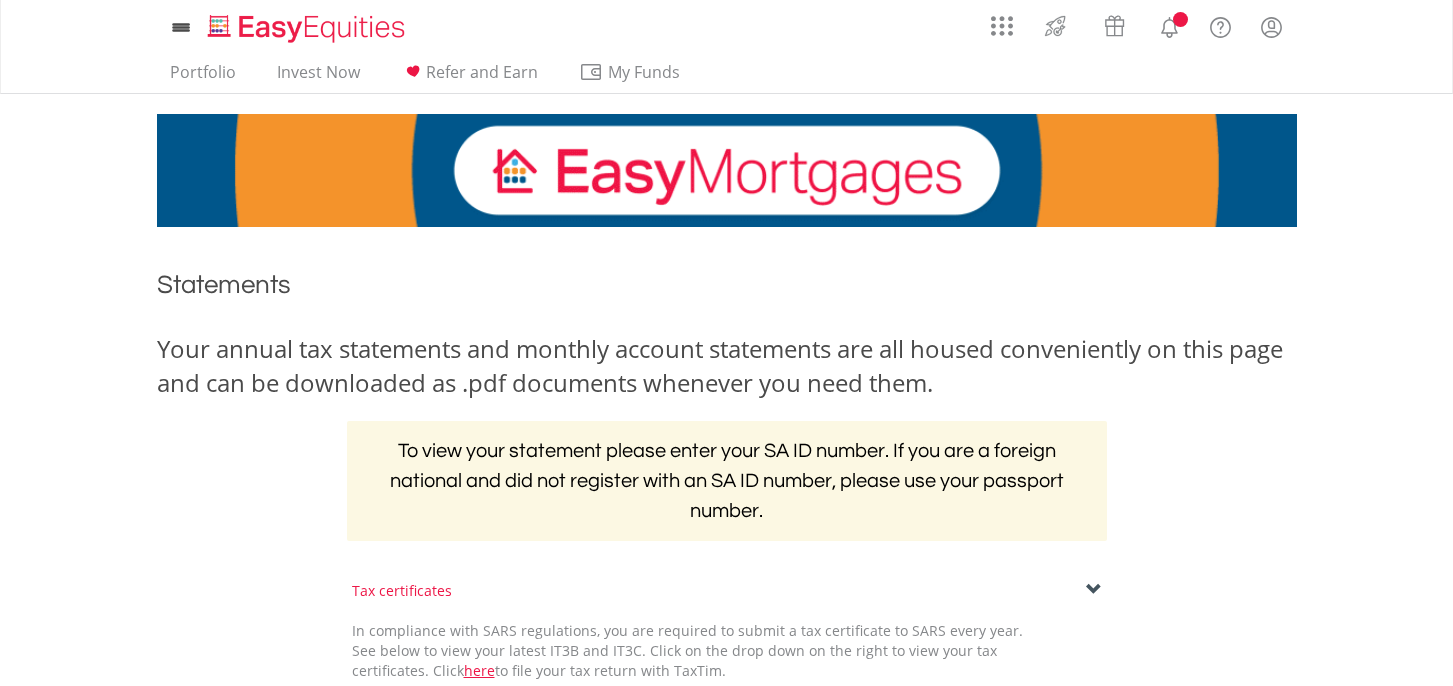 scroll, scrollTop: 0, scrollLeft: 0, axis: both 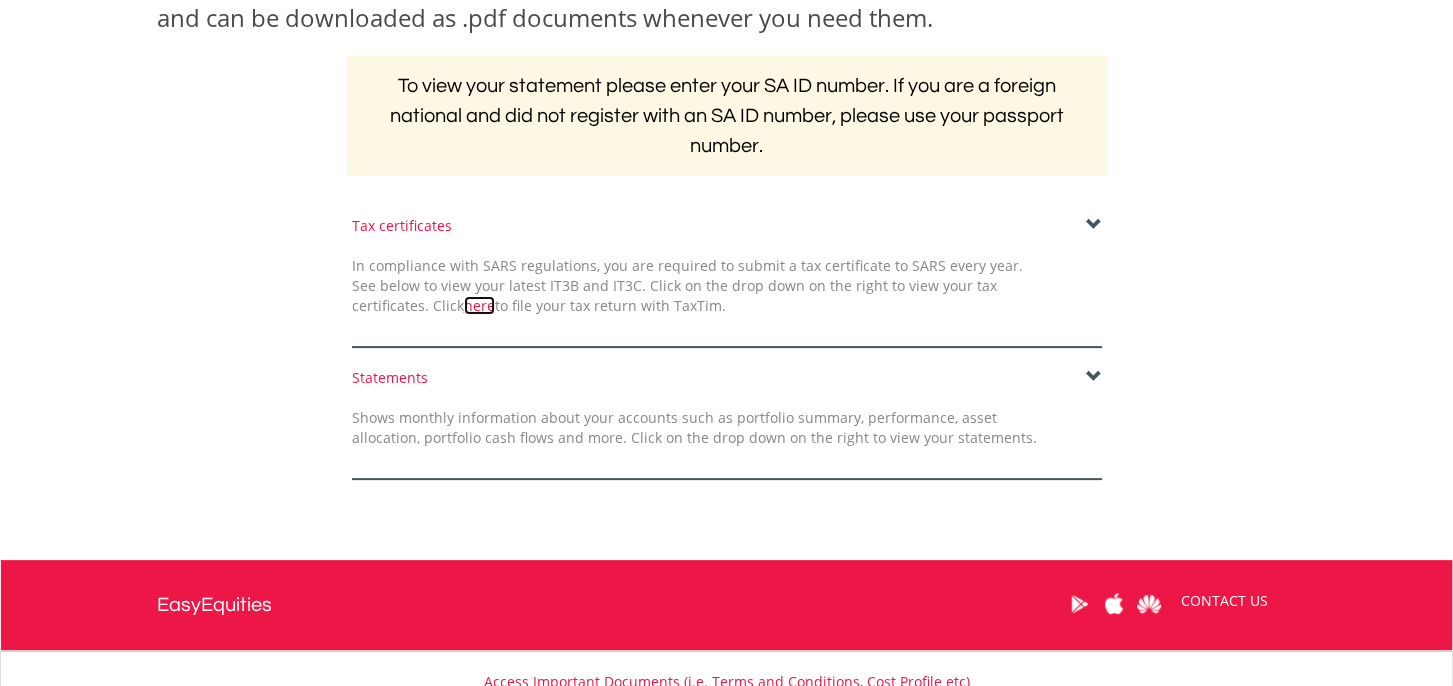 click on "here" at bounding box center (479, 305) 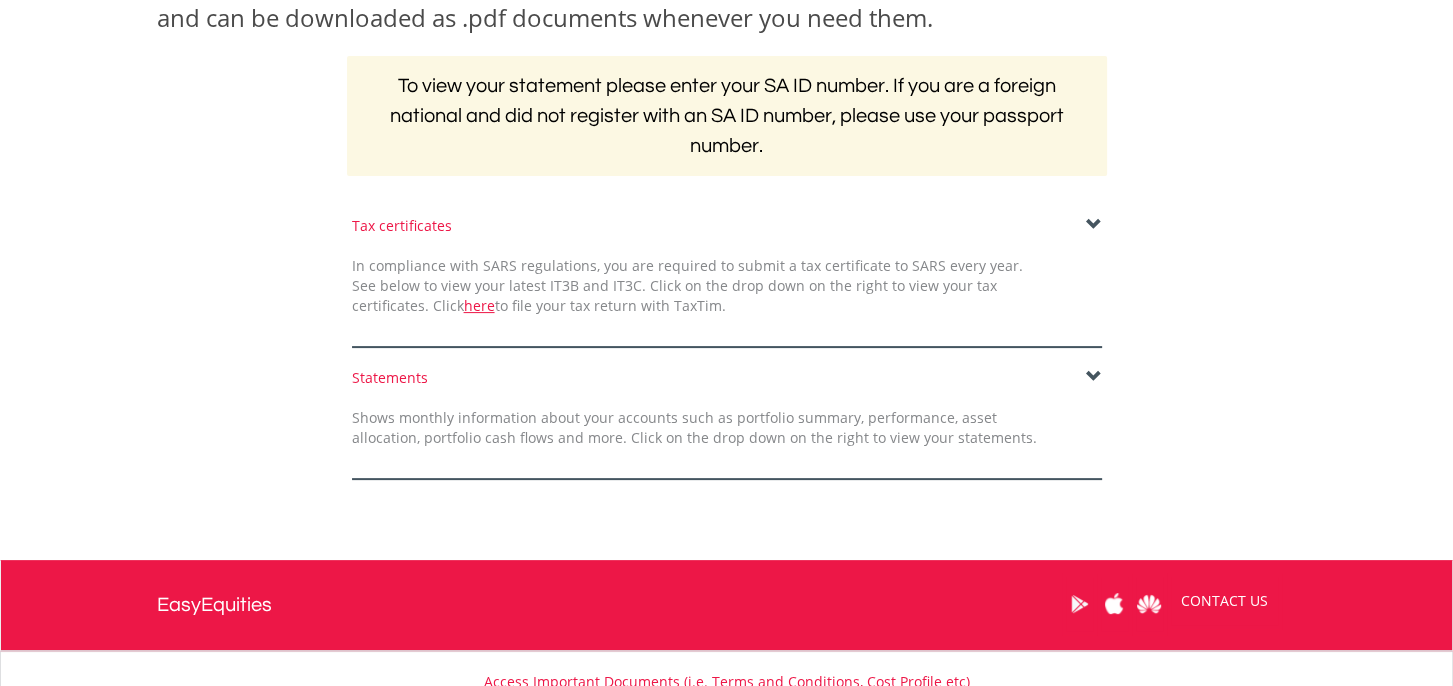 click at bounding box center (1094, 225) 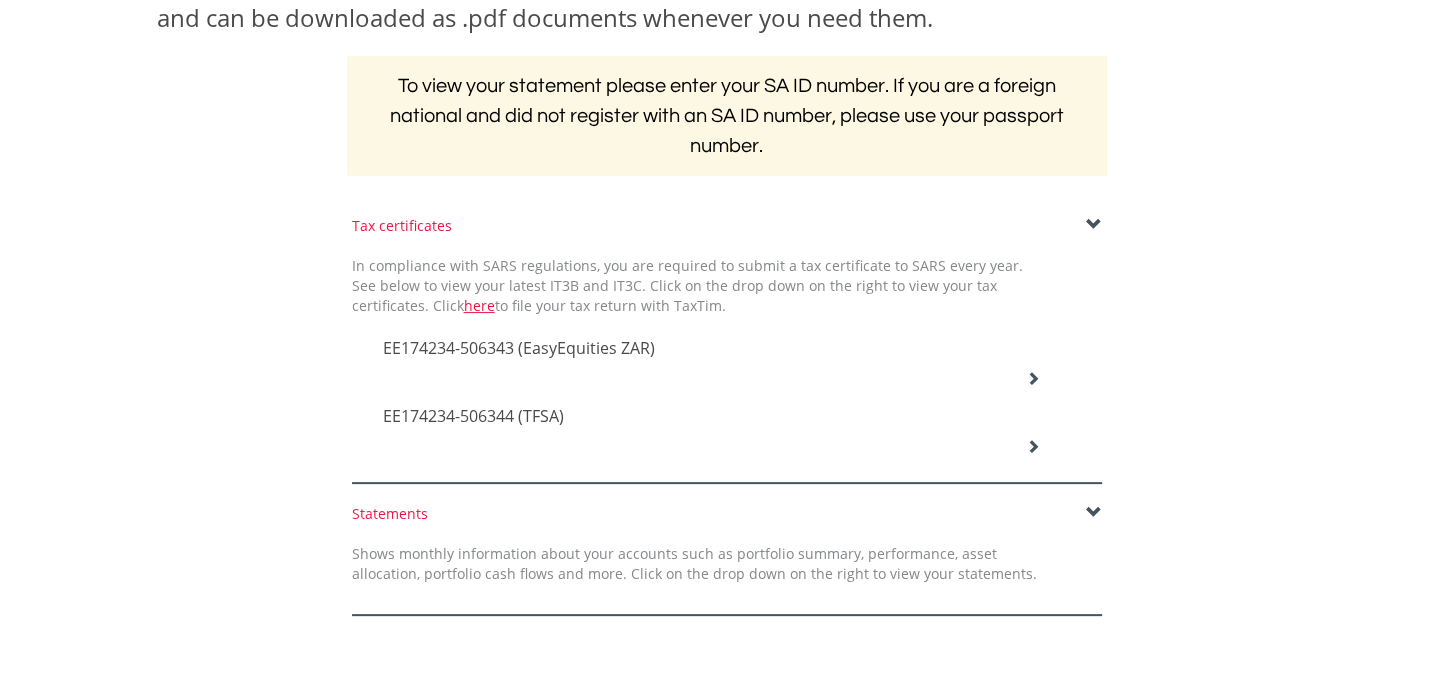 click on "EE174234-506343 (EasyEquities ZAR)" at bounding box center (519, 348) 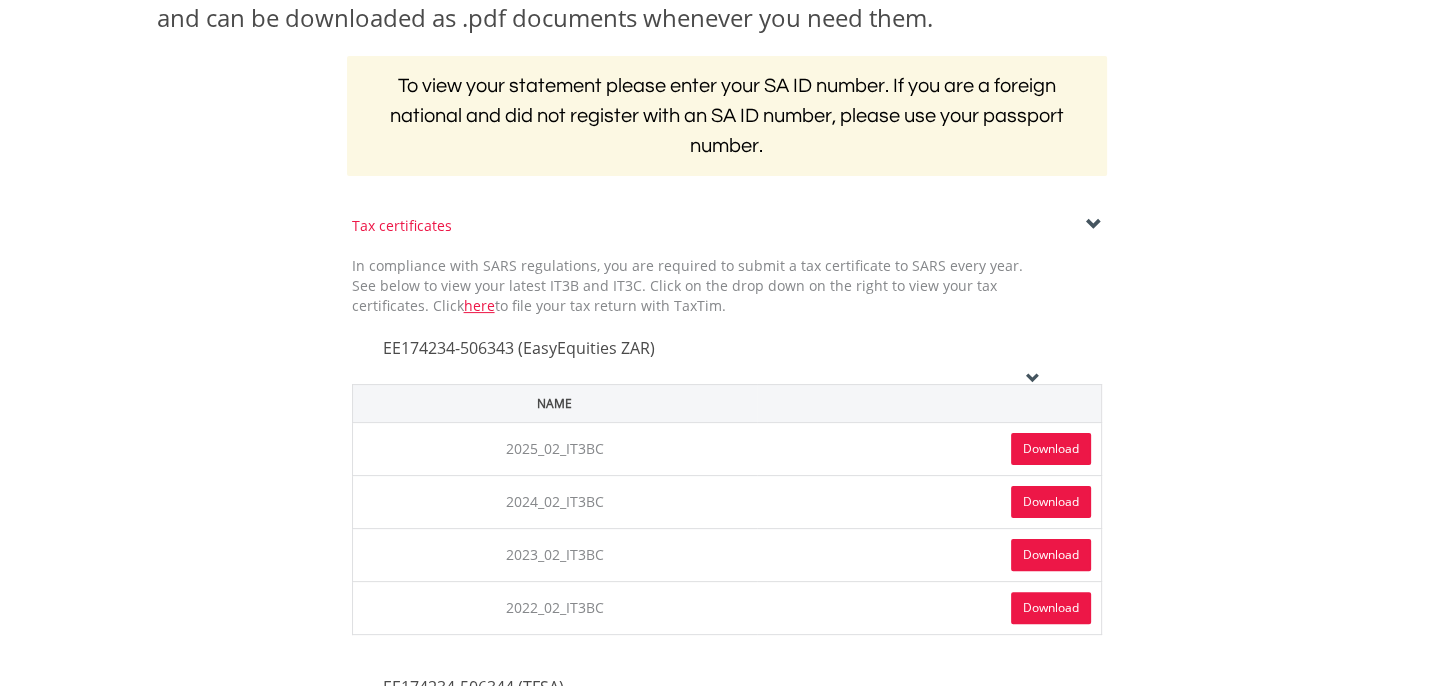 click on "Download" at bounding box center [1051, 449] 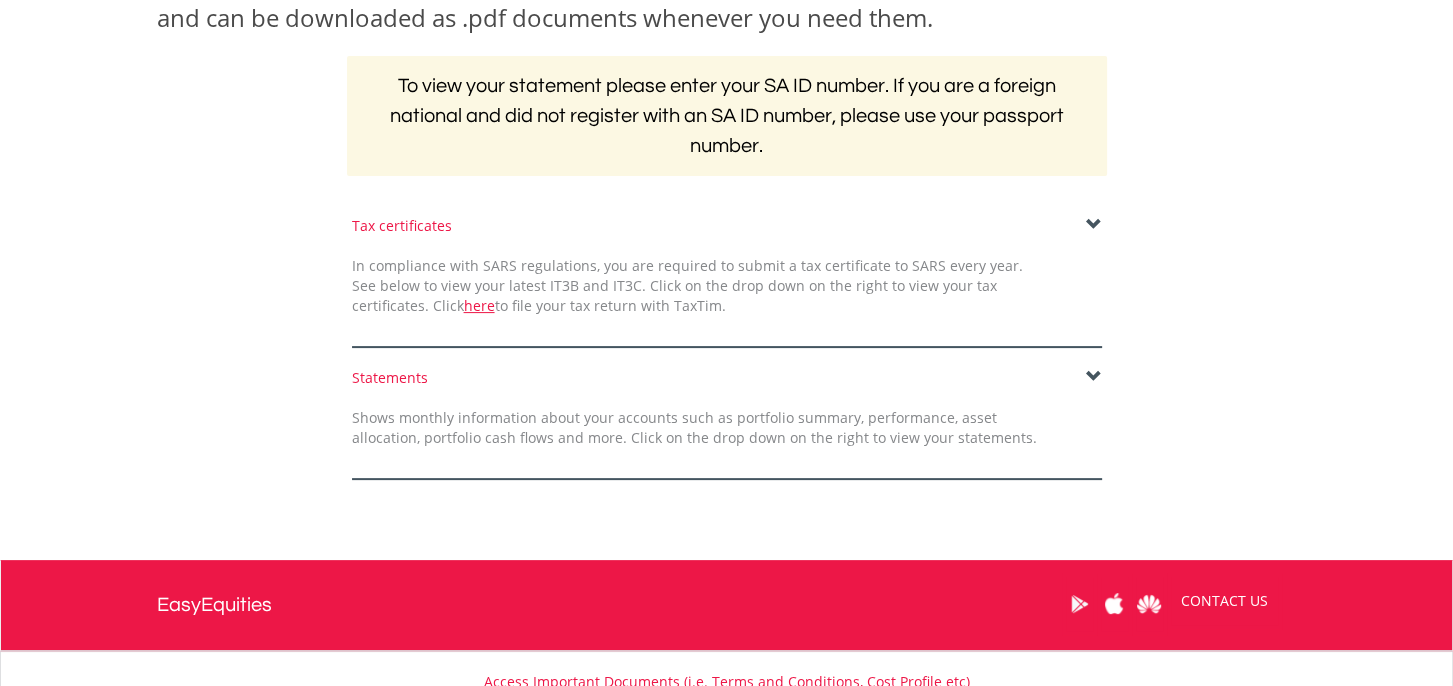 click at bounding box center [1094, 225] 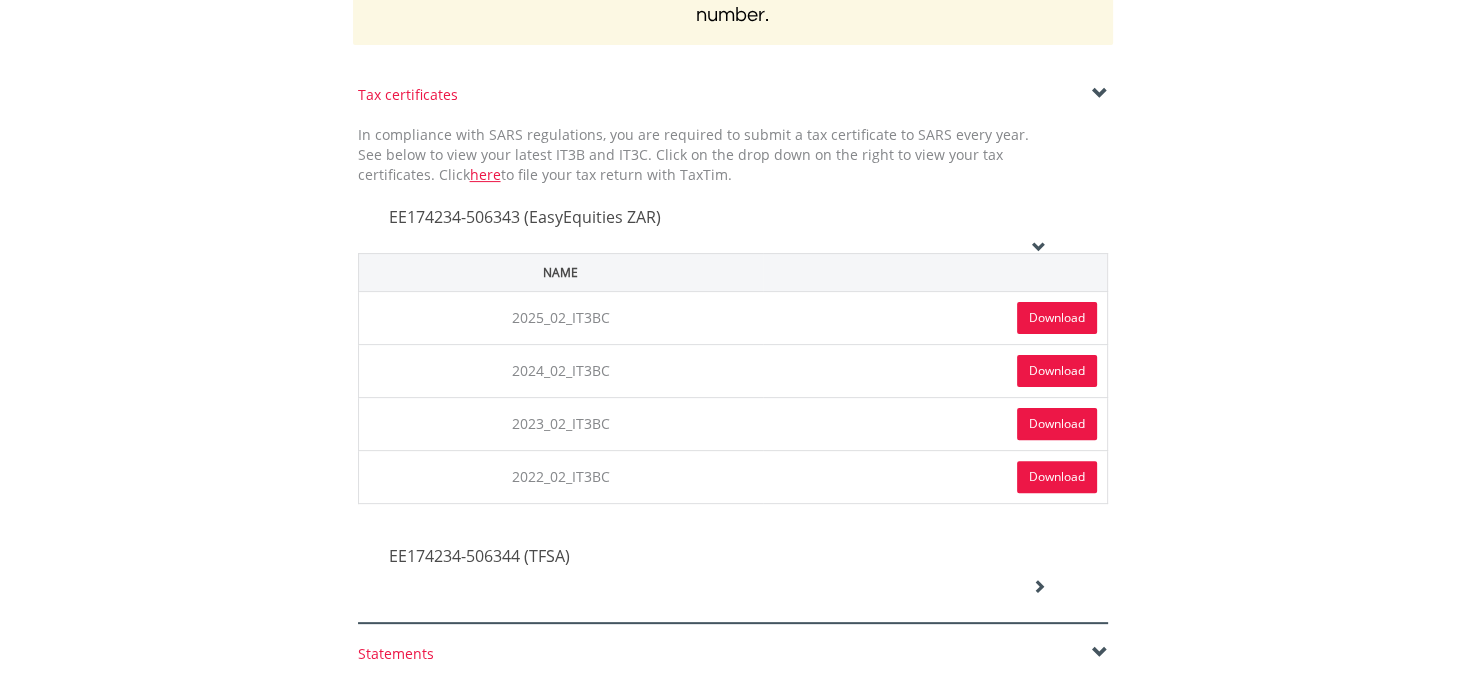 scroll, scrollTop: 498, scrollLeft: 0, axis: vertical 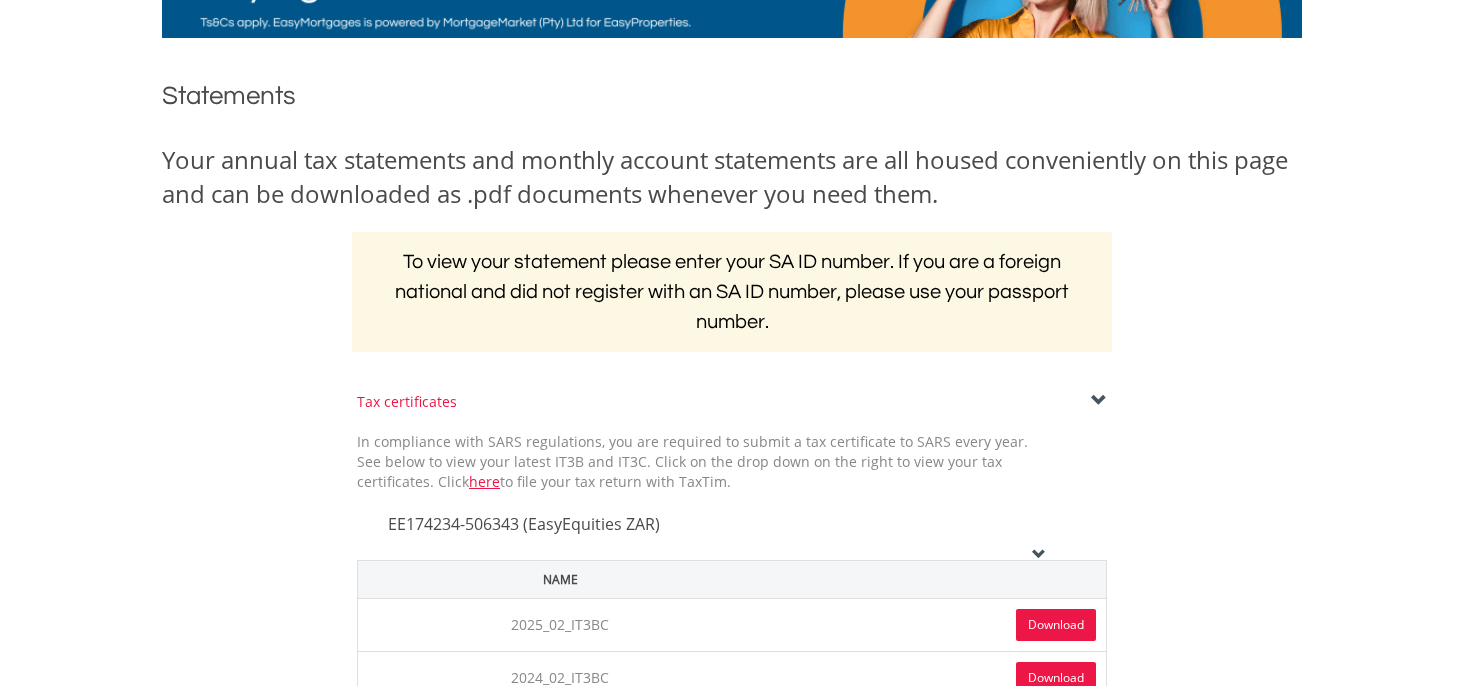 click at bounding box center (1099, 401) 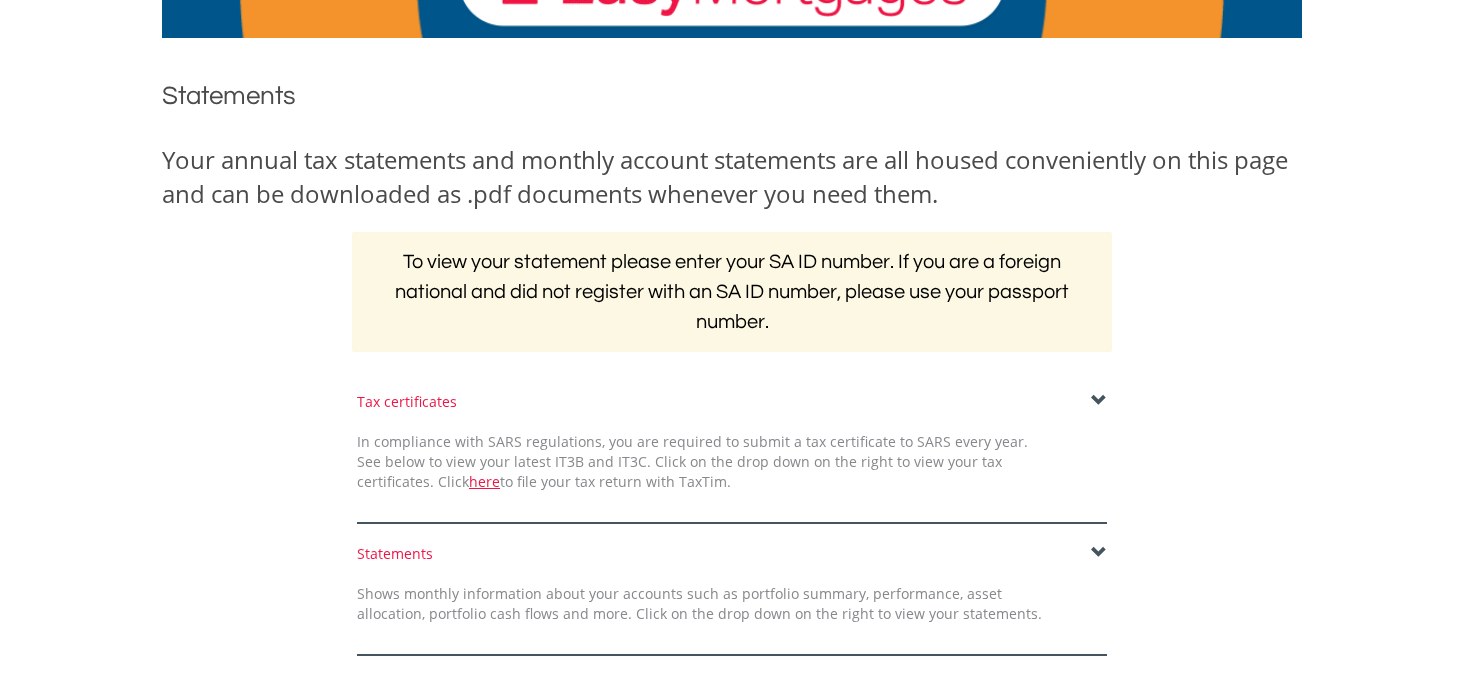 click at bounding box center [1099, 553] 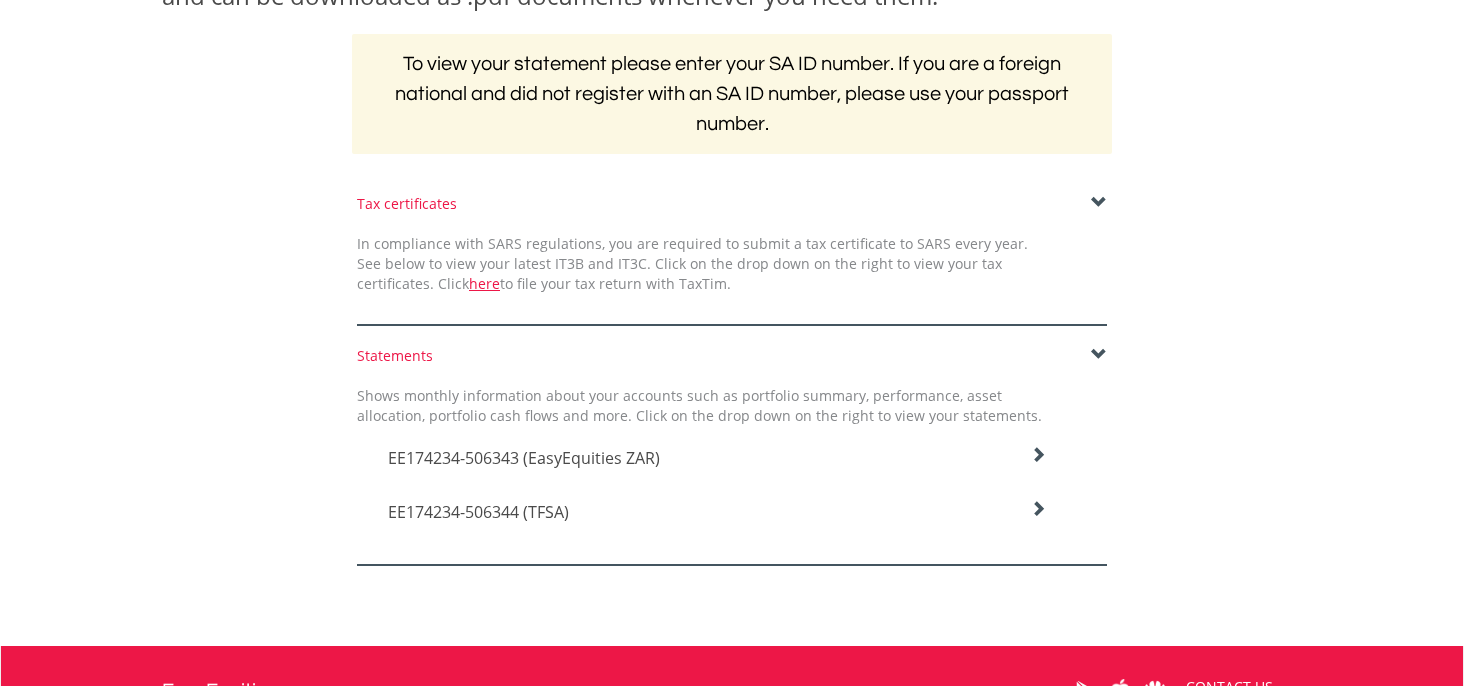 scroll, scrollTop: 388, scrollLeft: 0, axis: vertical 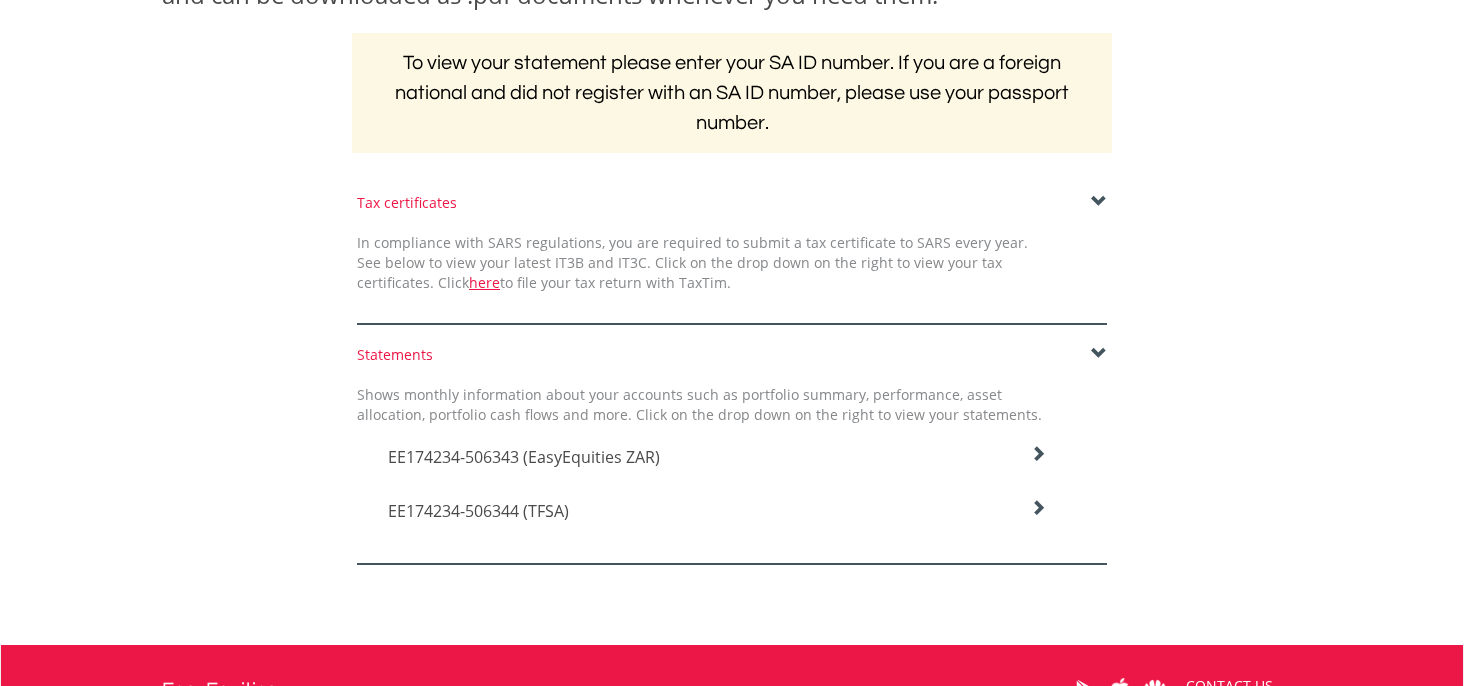 click on "EE174234-506343 (EasyEquities ZAR)" at bounding box center (524, 457) 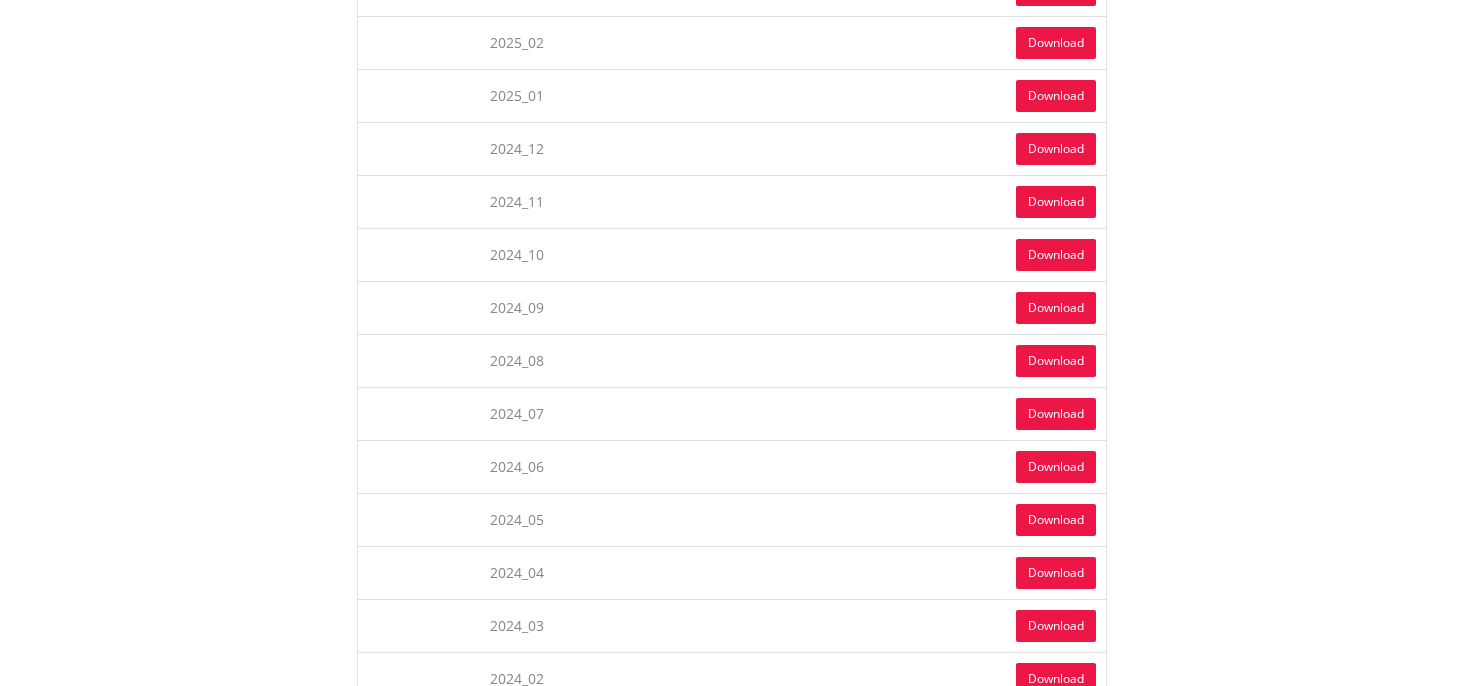 scroll, scrollTop: 1058, scrollLeft: 0, axis: vertical 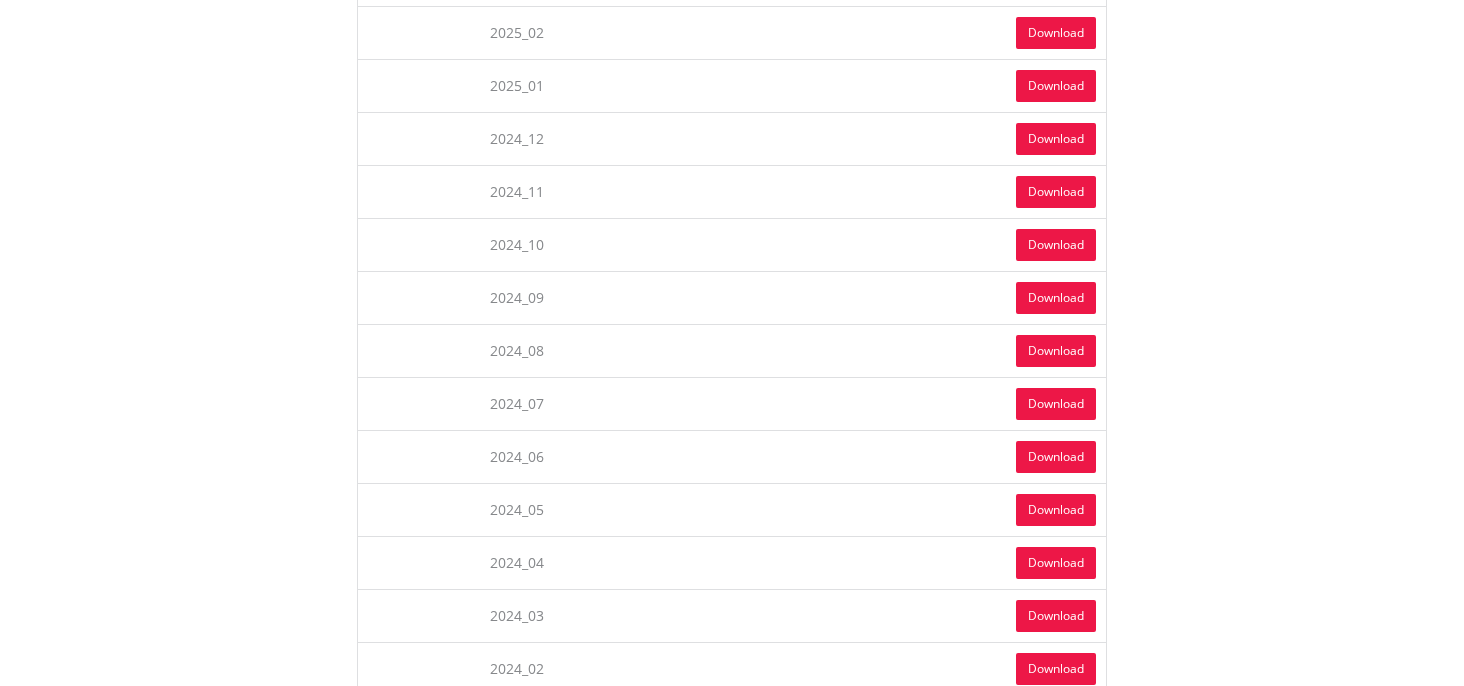 click on "Download" at bounding box center [1056, 404] 